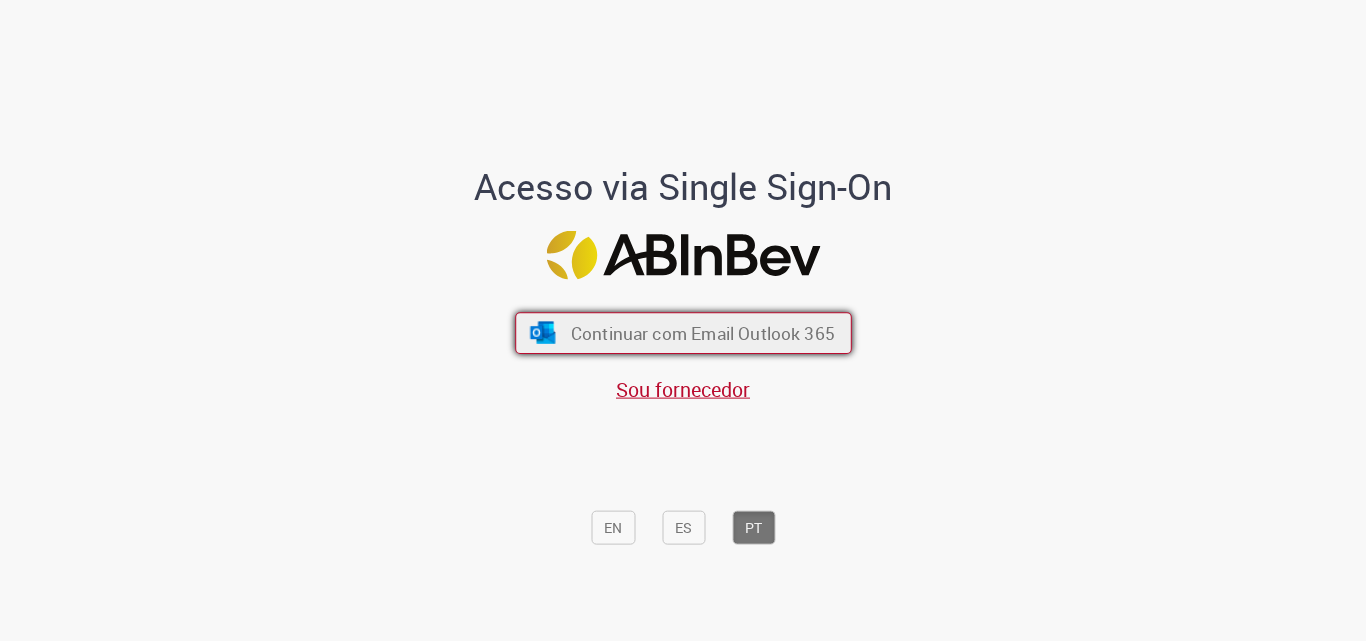 click on "Continuar com Email Outlook 365" at bounding box center (683, 334) 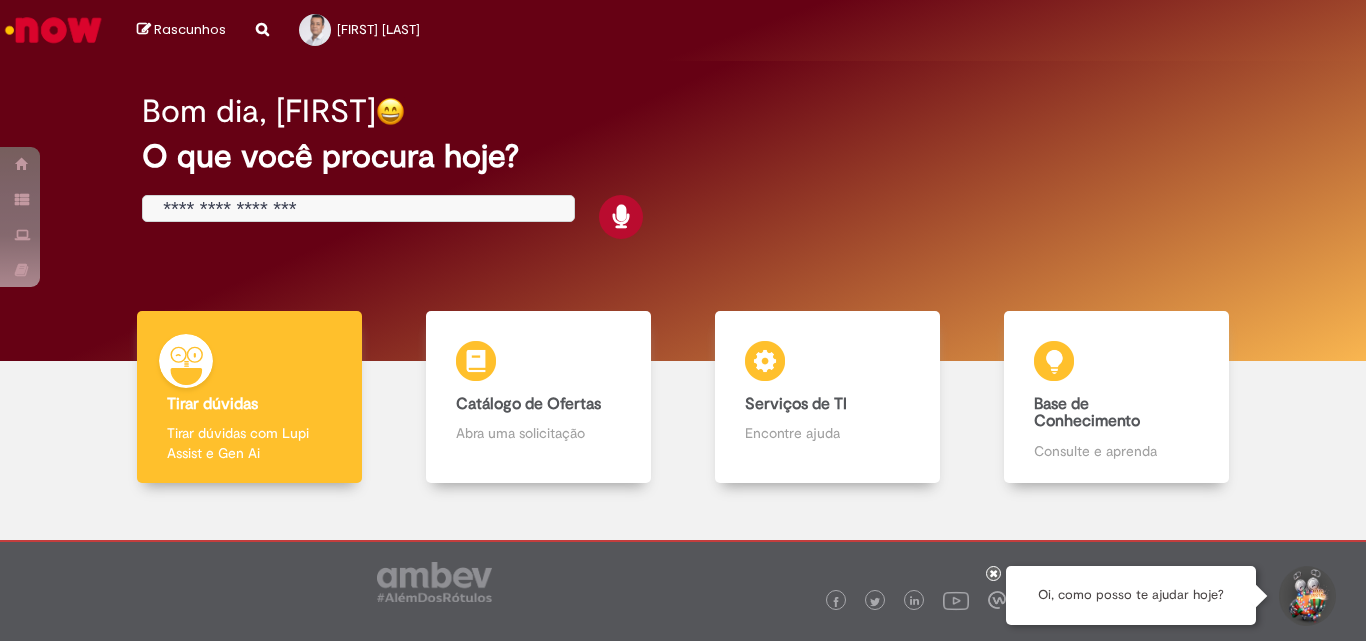 scroll, scrollTop: 0, scrollLeft: 0, axis: both 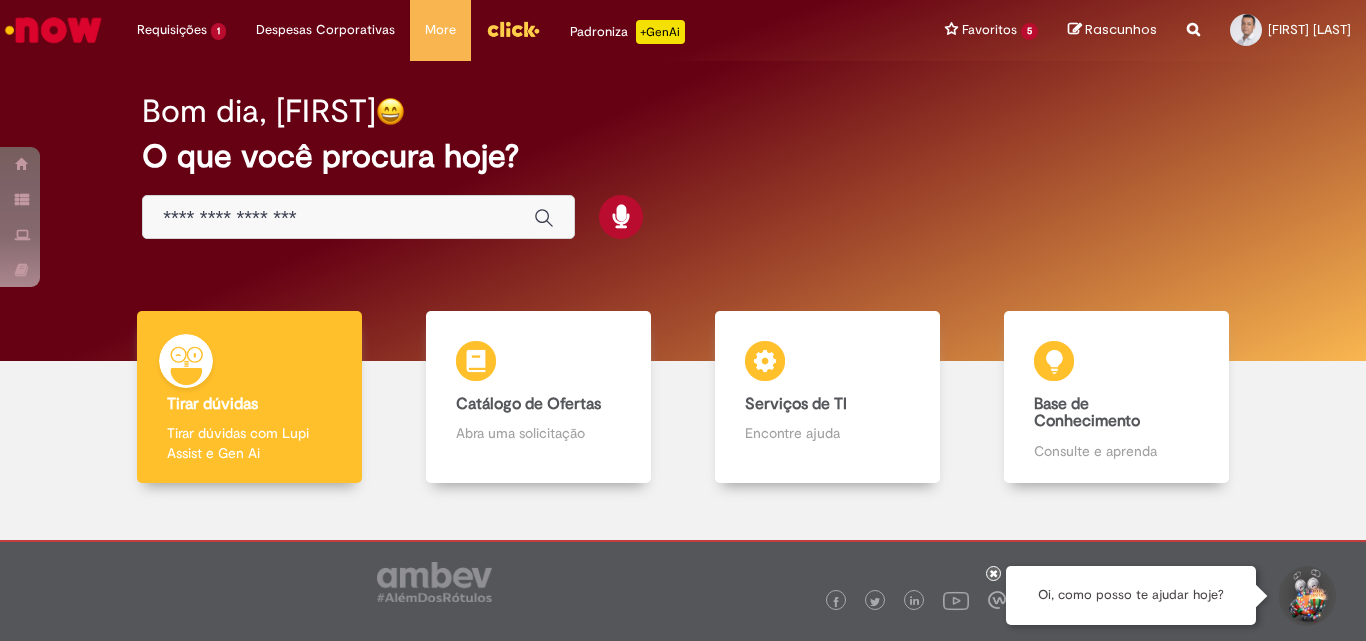 click at bounding box center (338, 218) 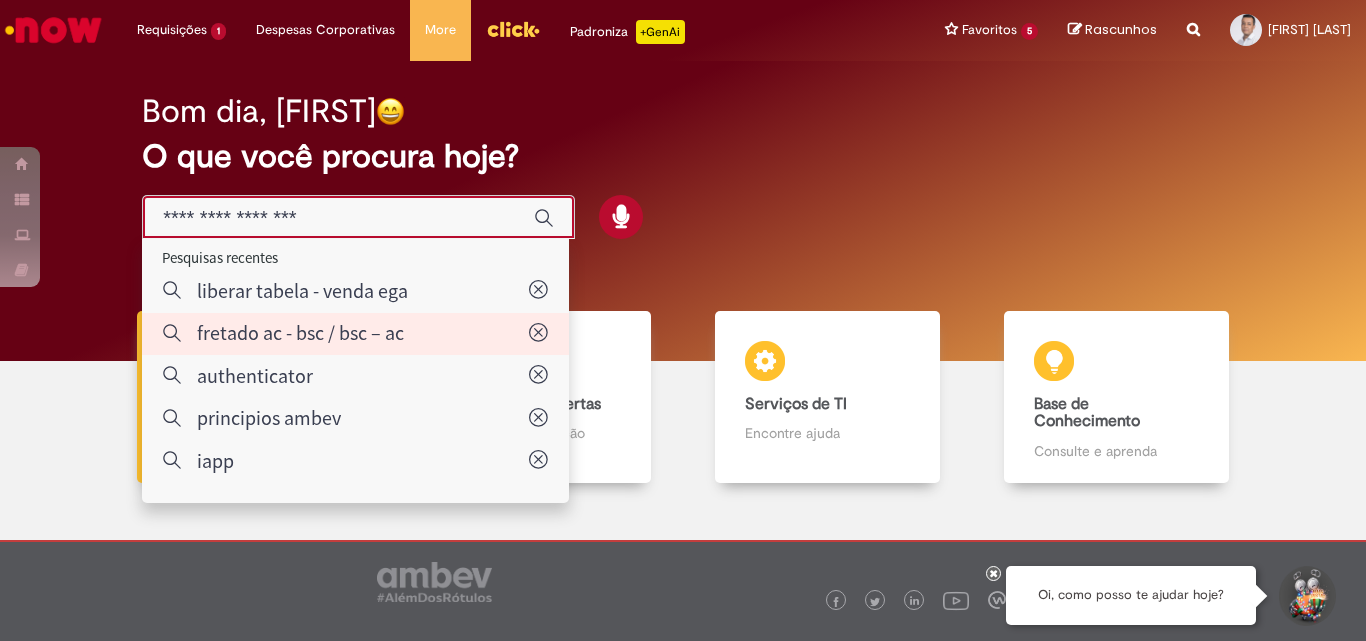 type on "**********" 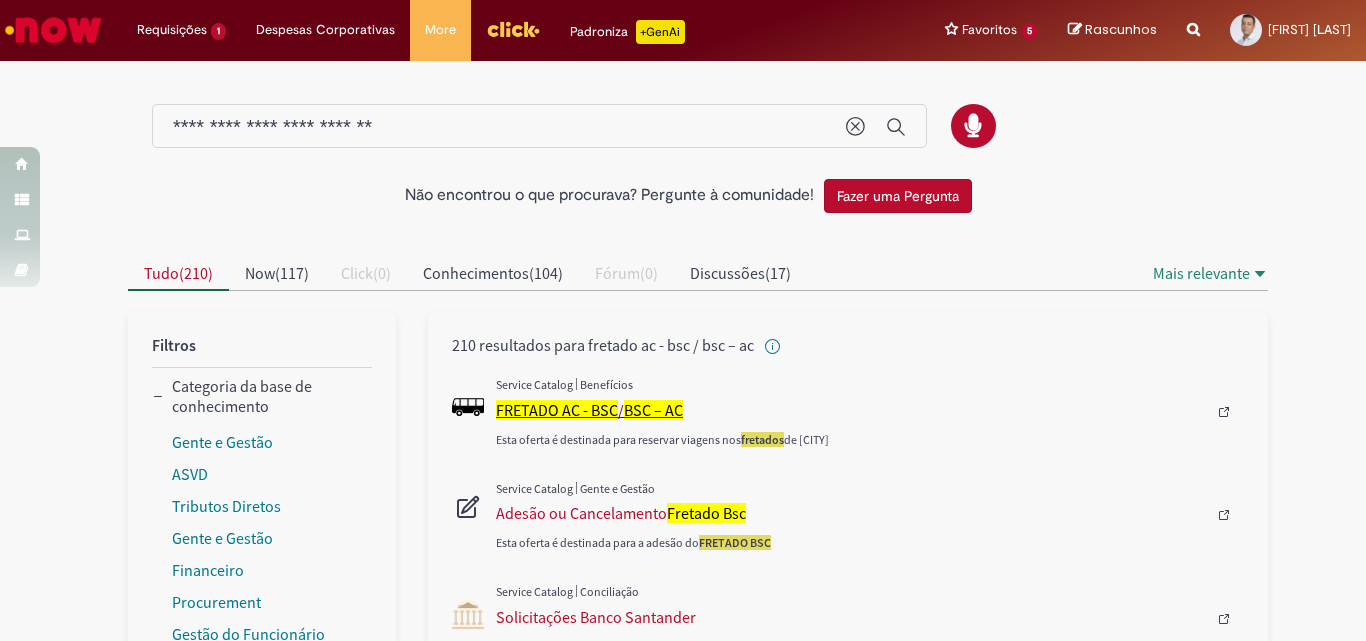 click on "FRETADO AC - BSC" at bounding box center [557, 410] 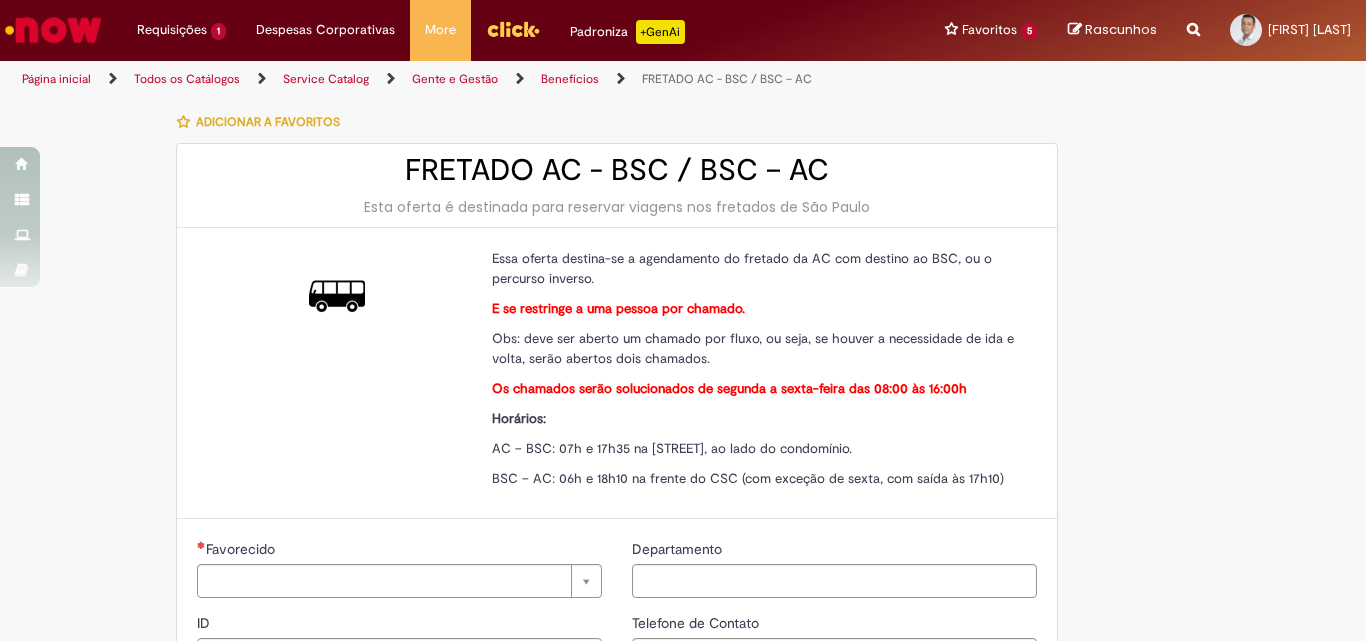 type on "********" 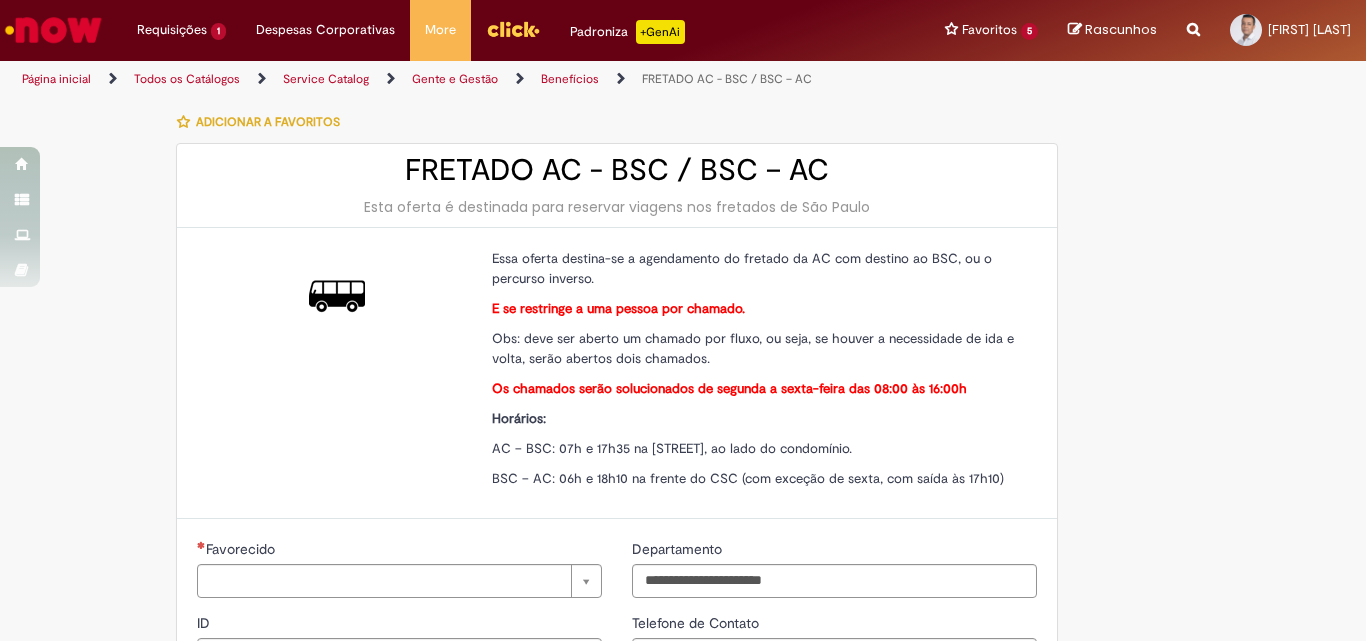 type on "**********" 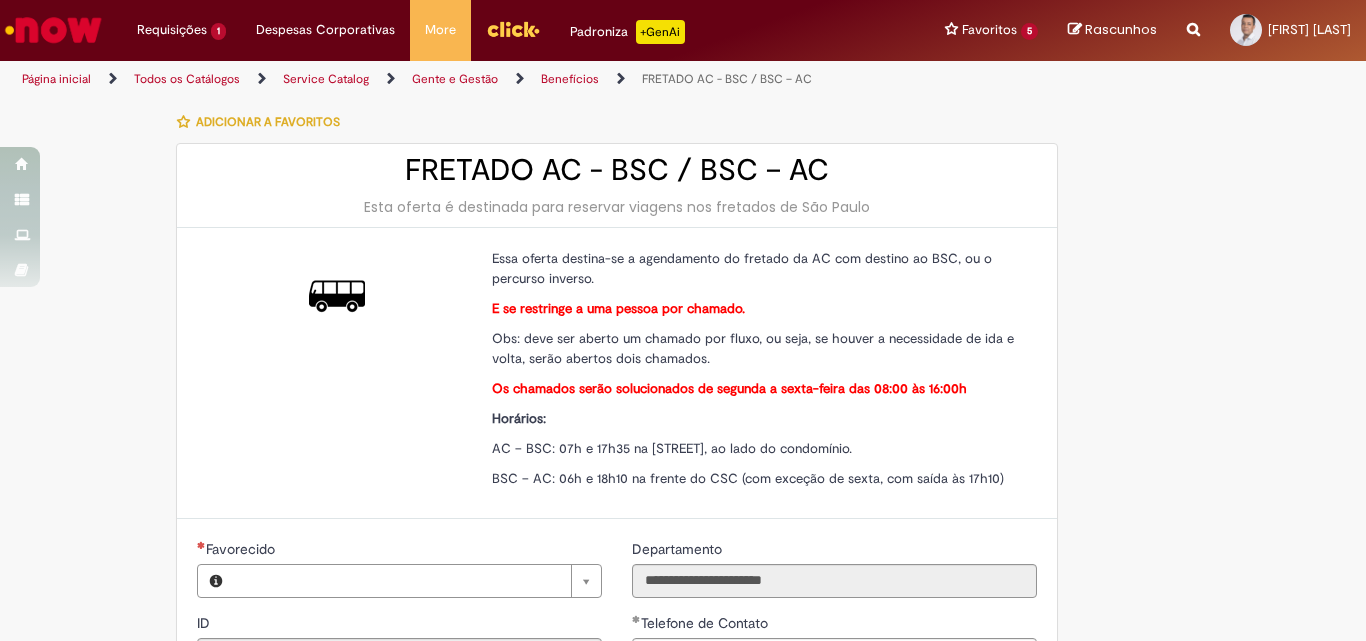 type on "**********" 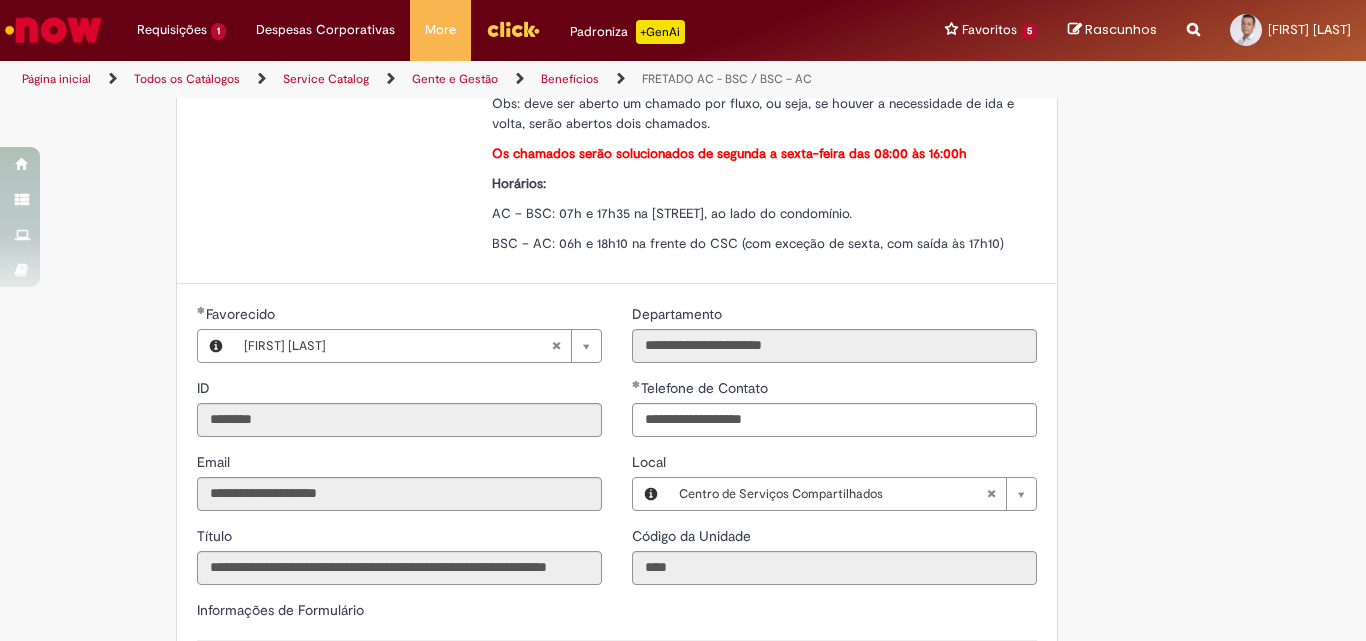 scroll, scrollTop: 537, scrollLeft: 0, axis: vertical 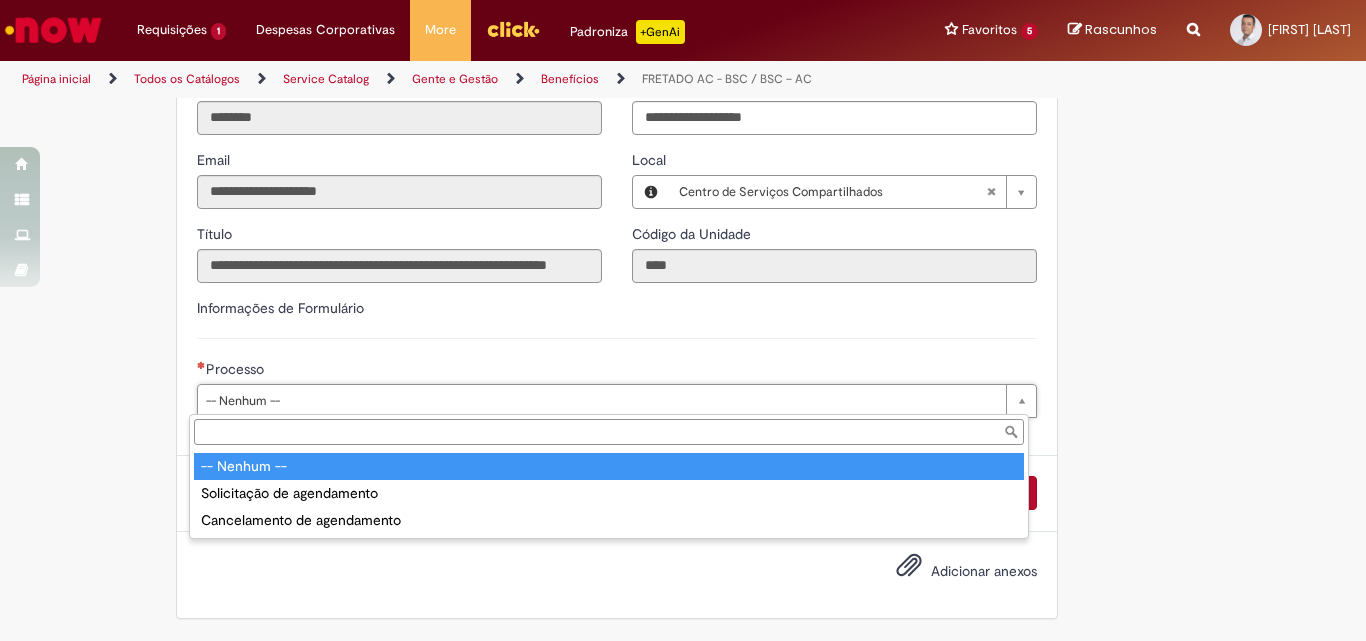 type on "**********" 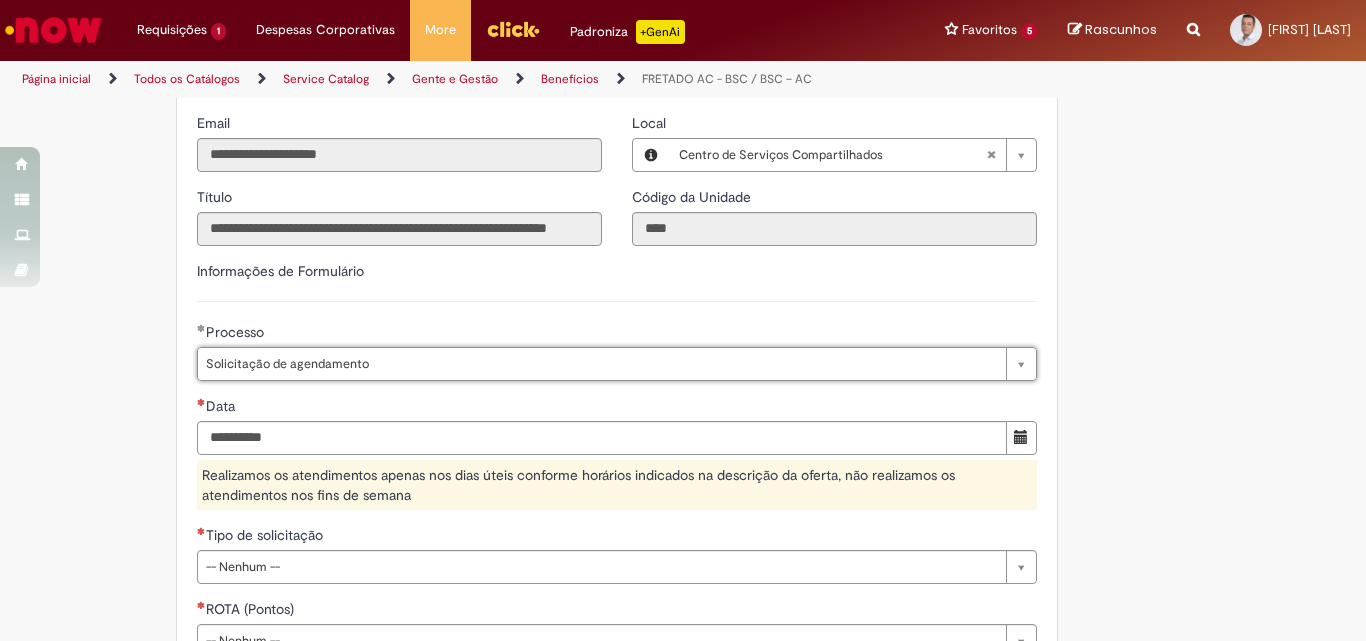 scroll, scrollTop: 637, scrollLeft: 0, axis: vertical 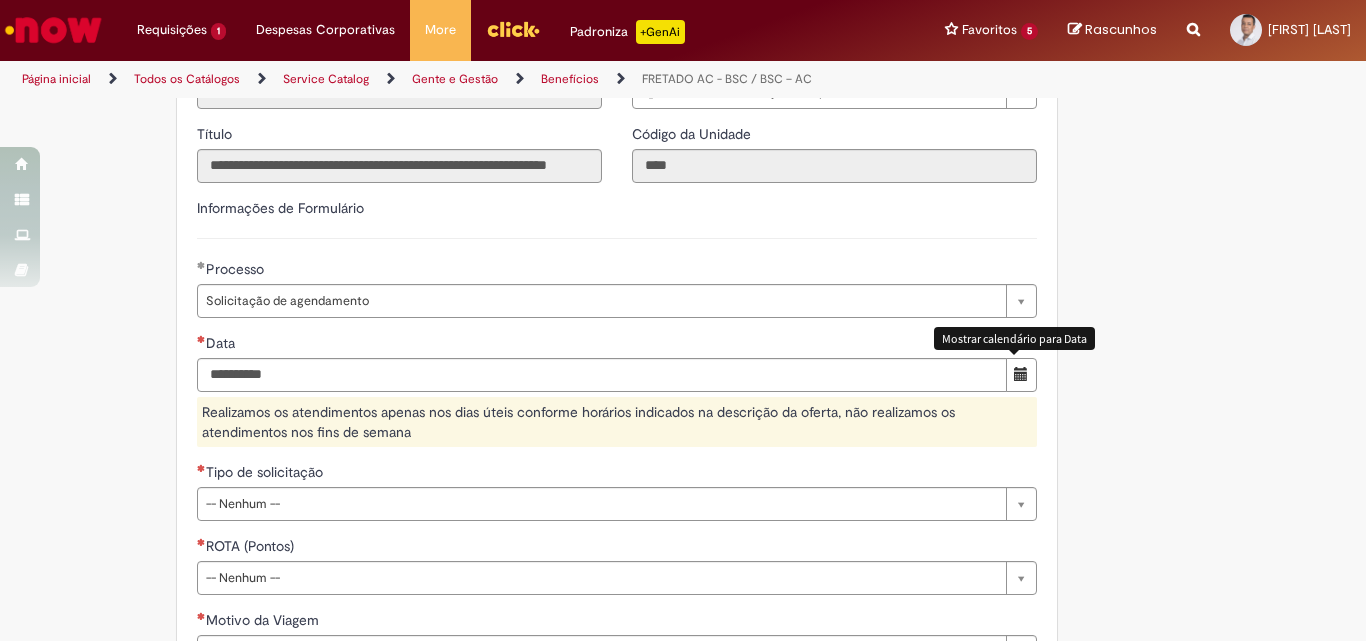 click at bounding box center [1021, 374] 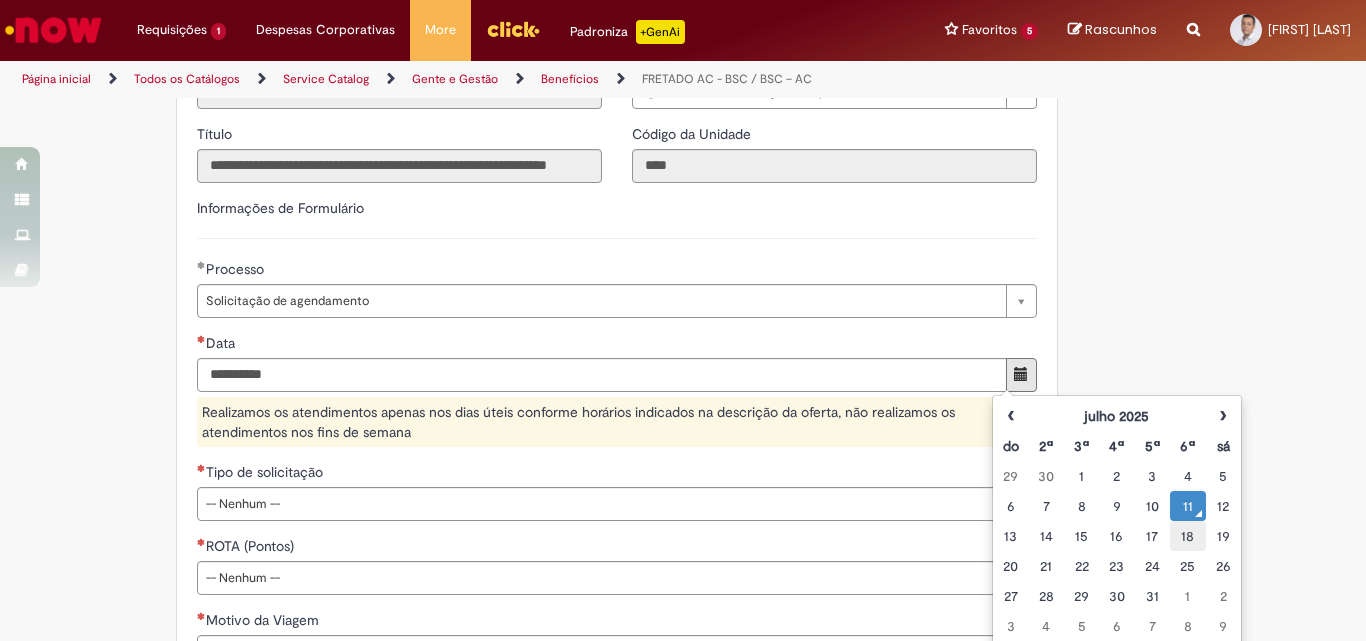 click on "18" at bounding box center [1187, 536] 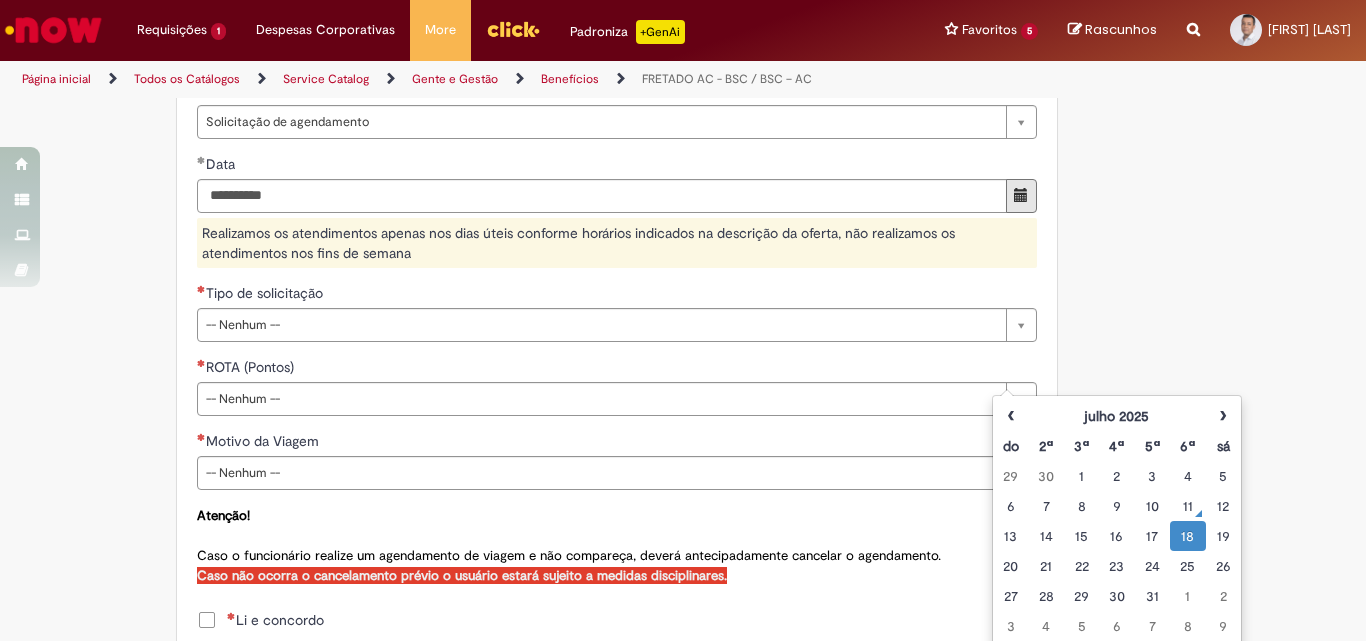 scroll, scrollTop: 837, scrollLeft: 0, axis: vertical 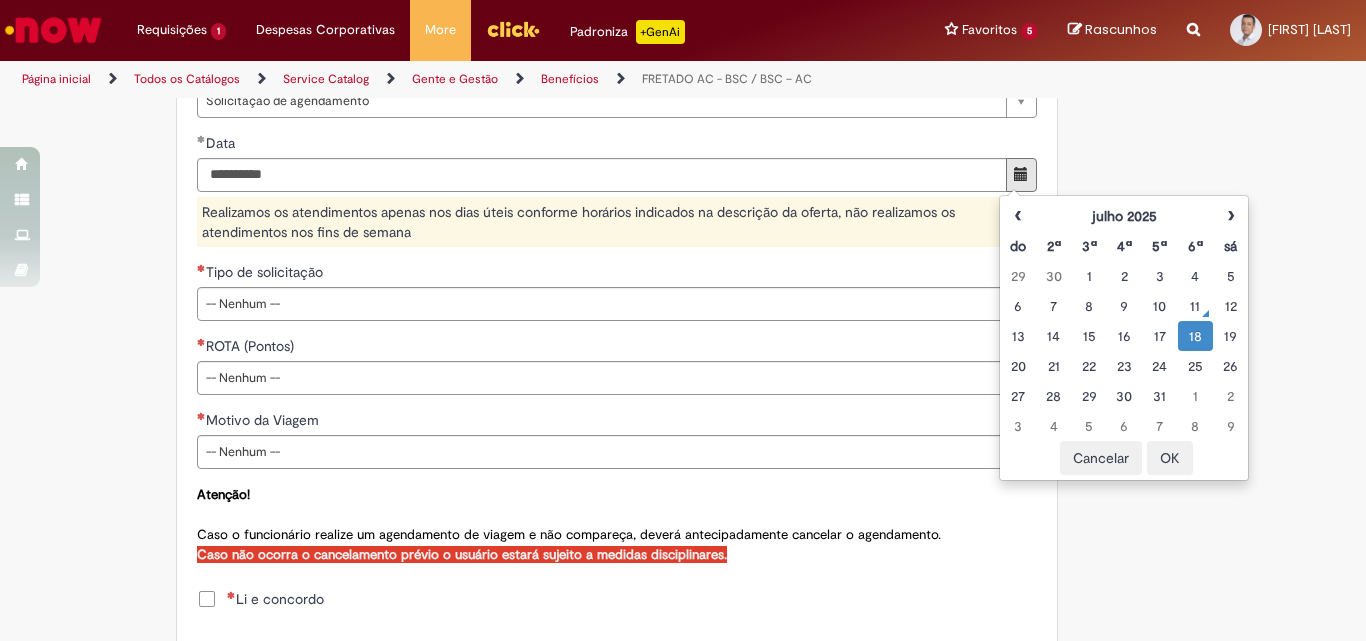 click on "OK" at bounding box center (1170, 458) 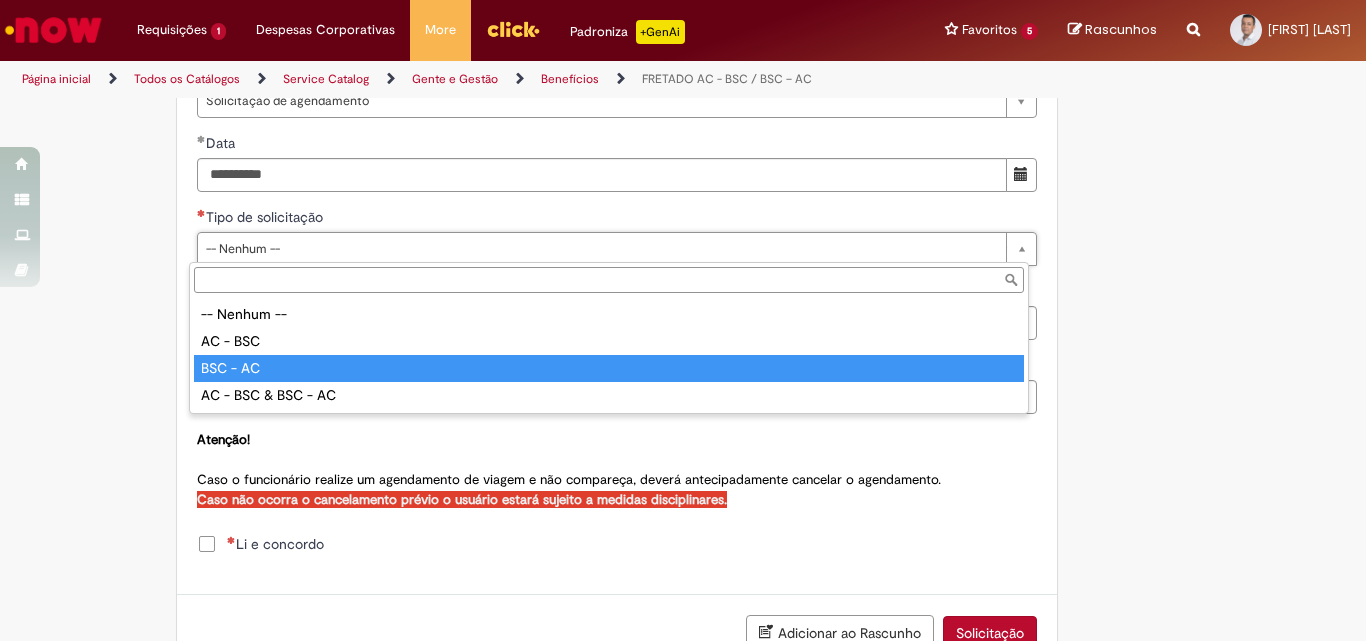 type on "********" 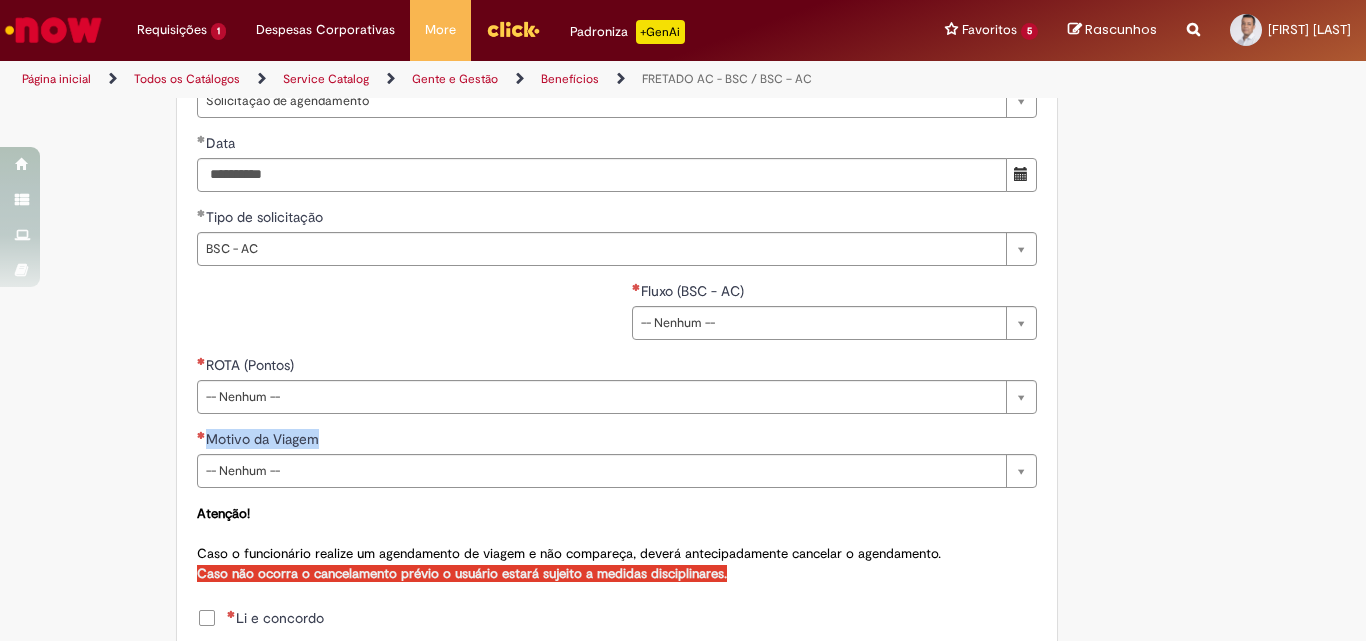 click on "**********" at bounding box center [617, 429] 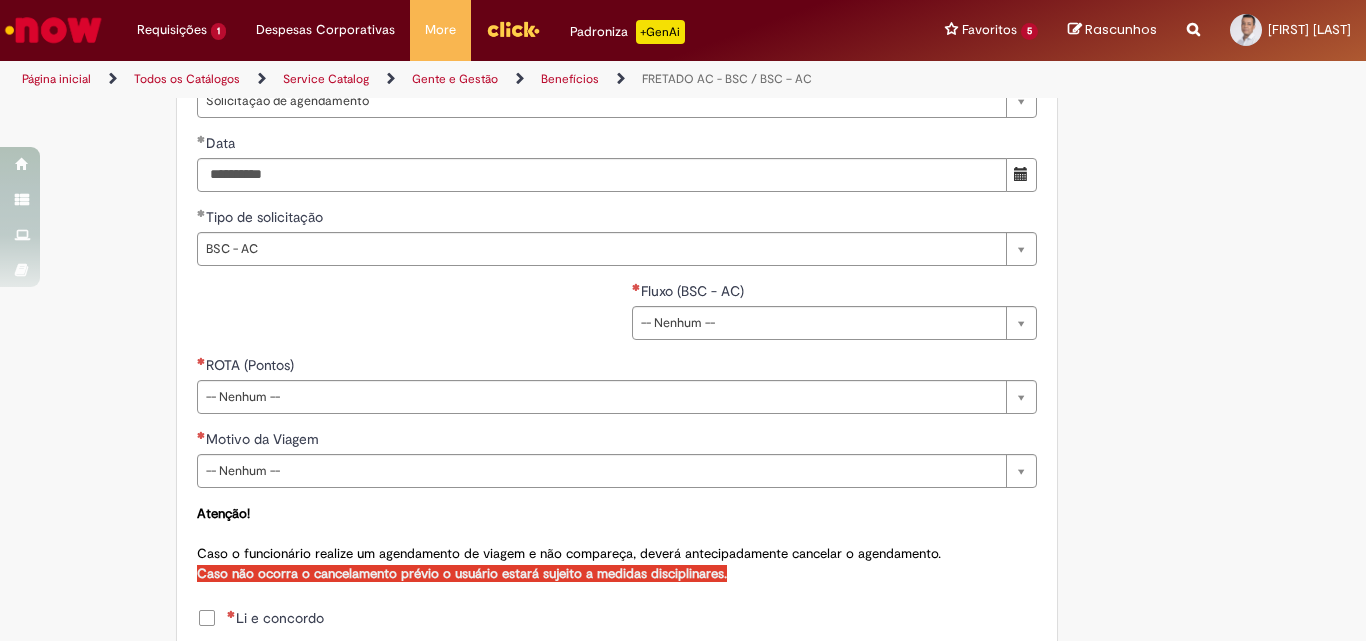 click on "**********" at bounding box center (617, 318) 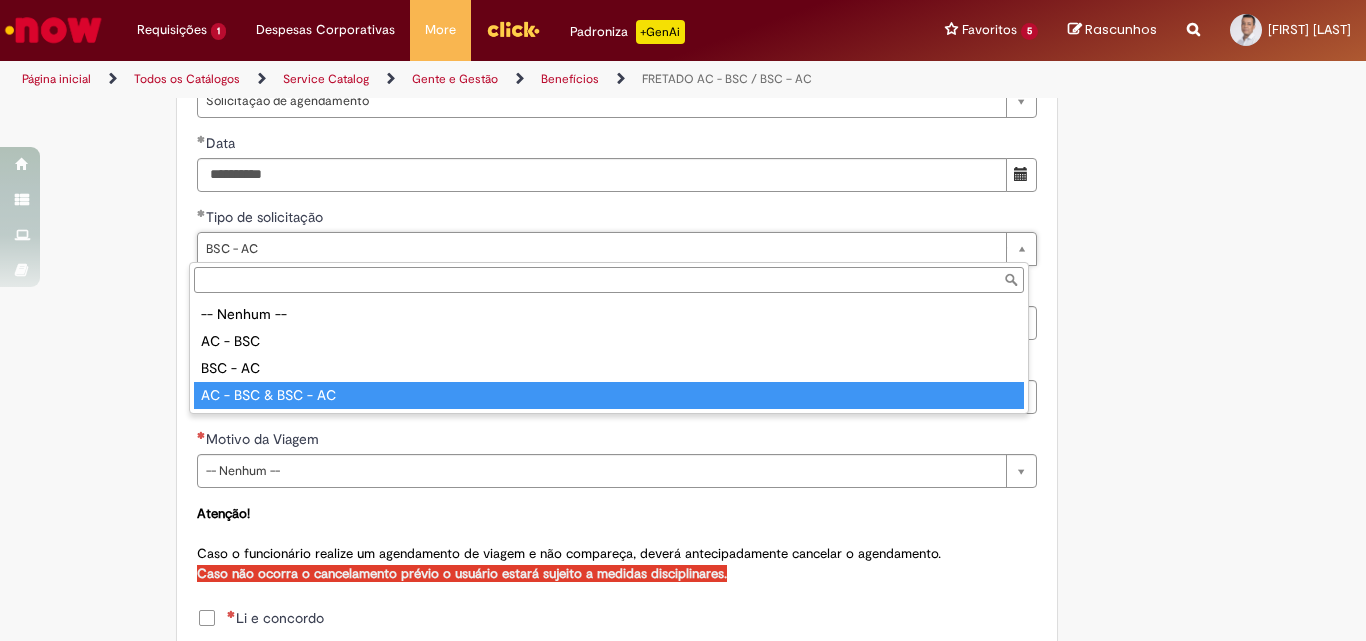 type on "**********" 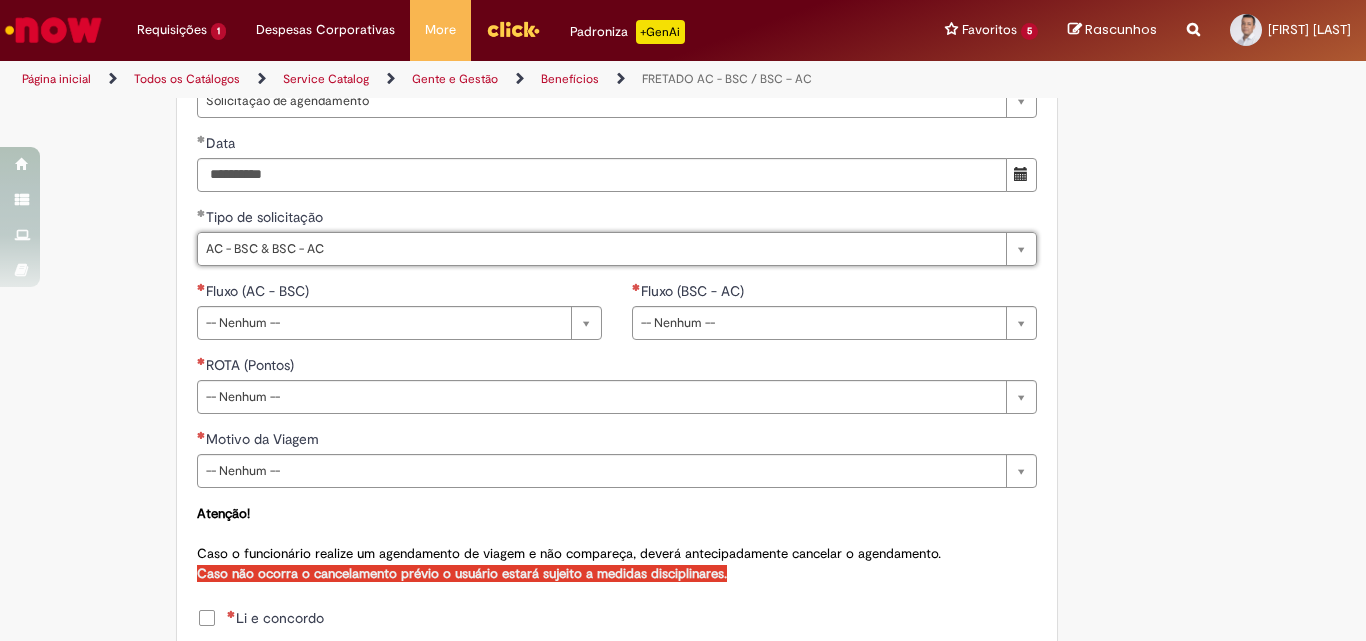 scroll, scrollTop: 0, scrollLeft: 58, axis: horizontal 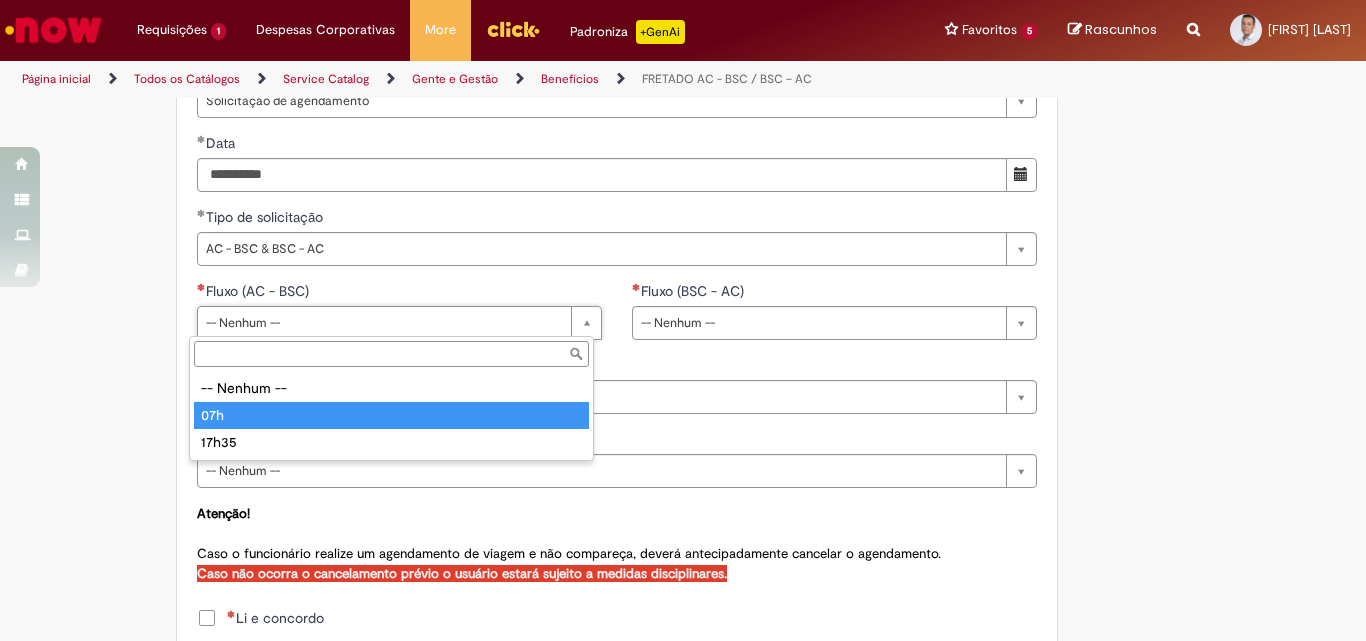 type on "***" 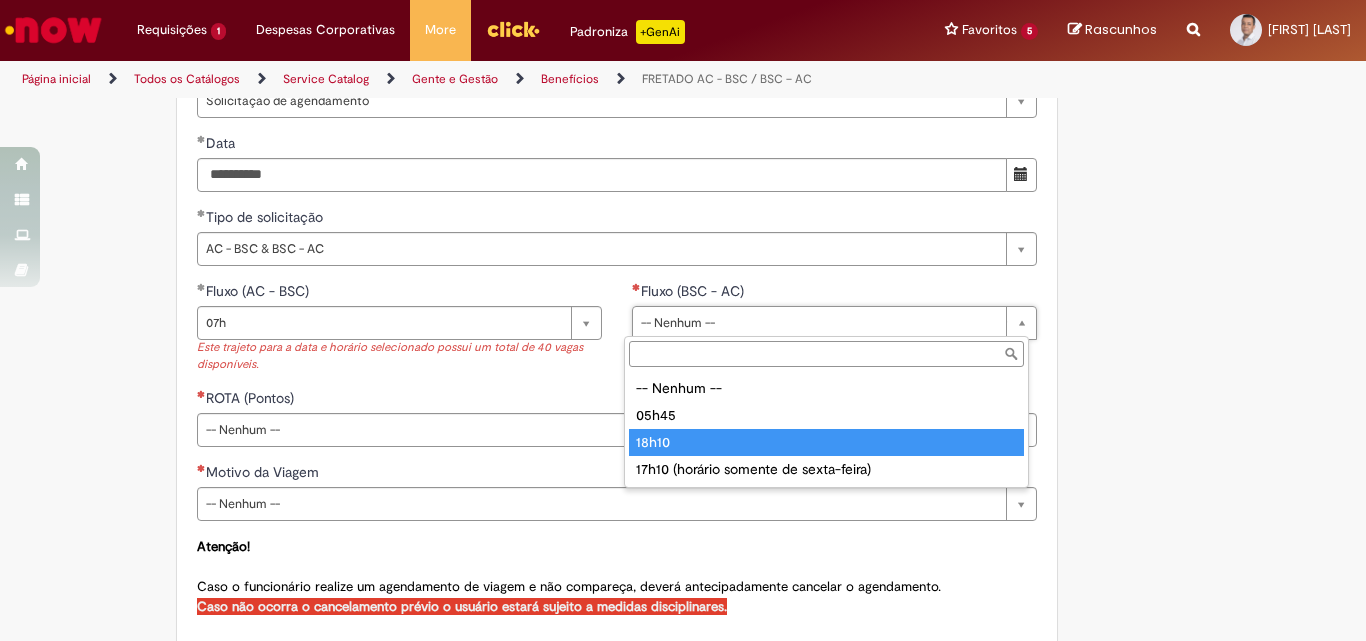 type on "*****" 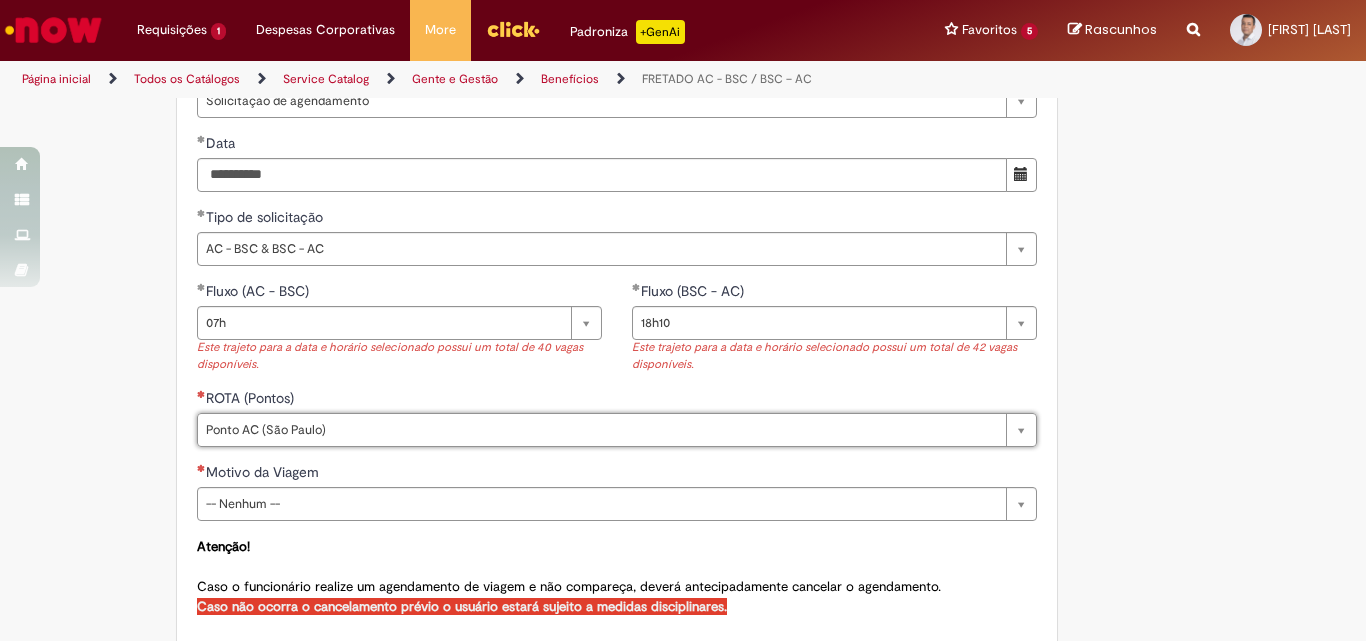 type on "**********" 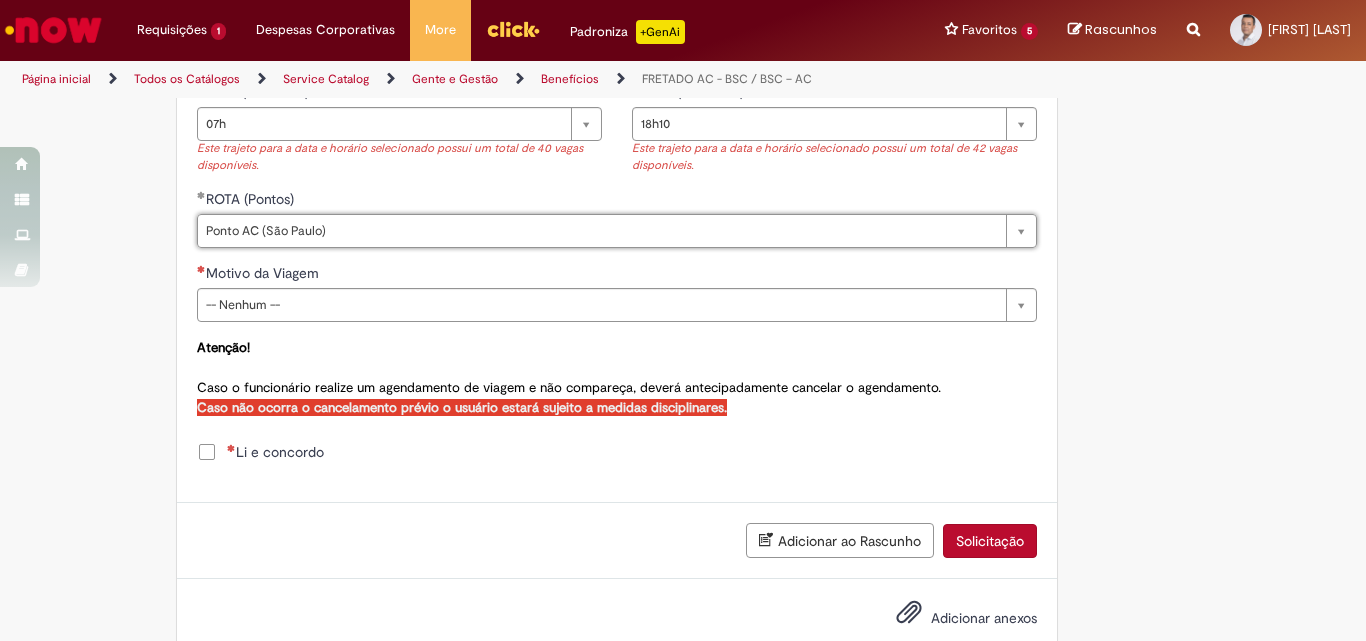 scroll, scrollTop: 1037, scrollLeft: 0, axis: vertical 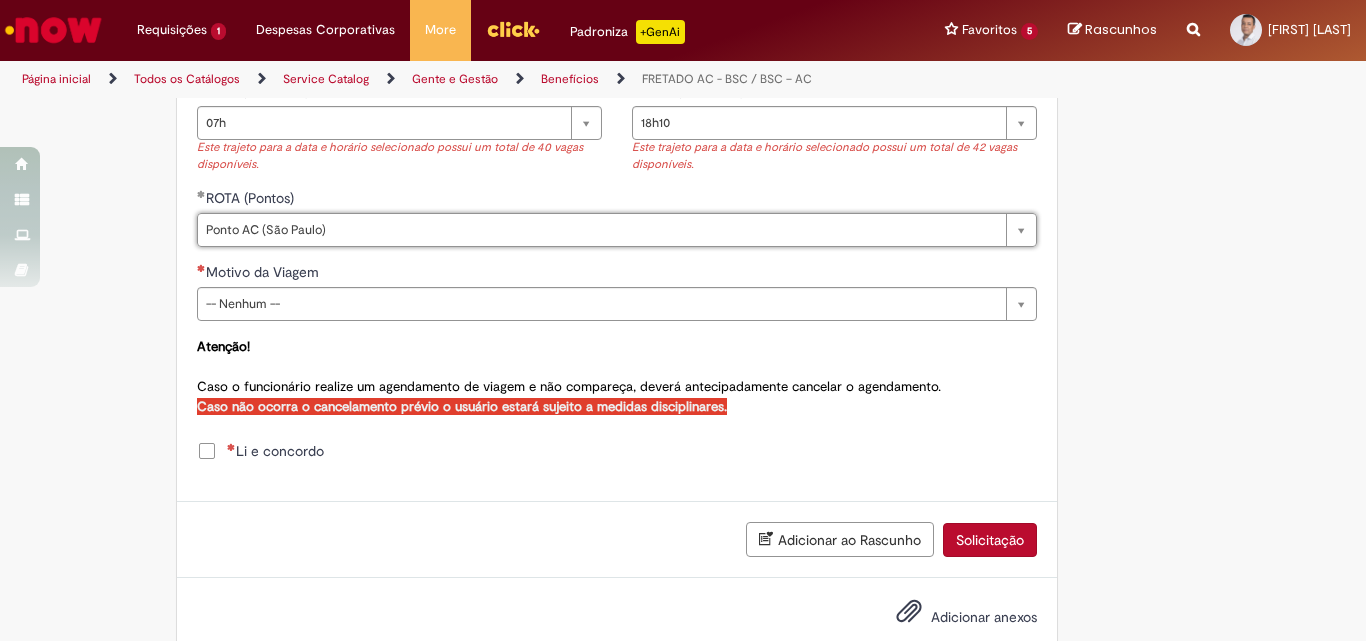 drag, startPoint x: 478, startPoint y: 299, endPoint x: 467, endPoint y: 299, distance: 11 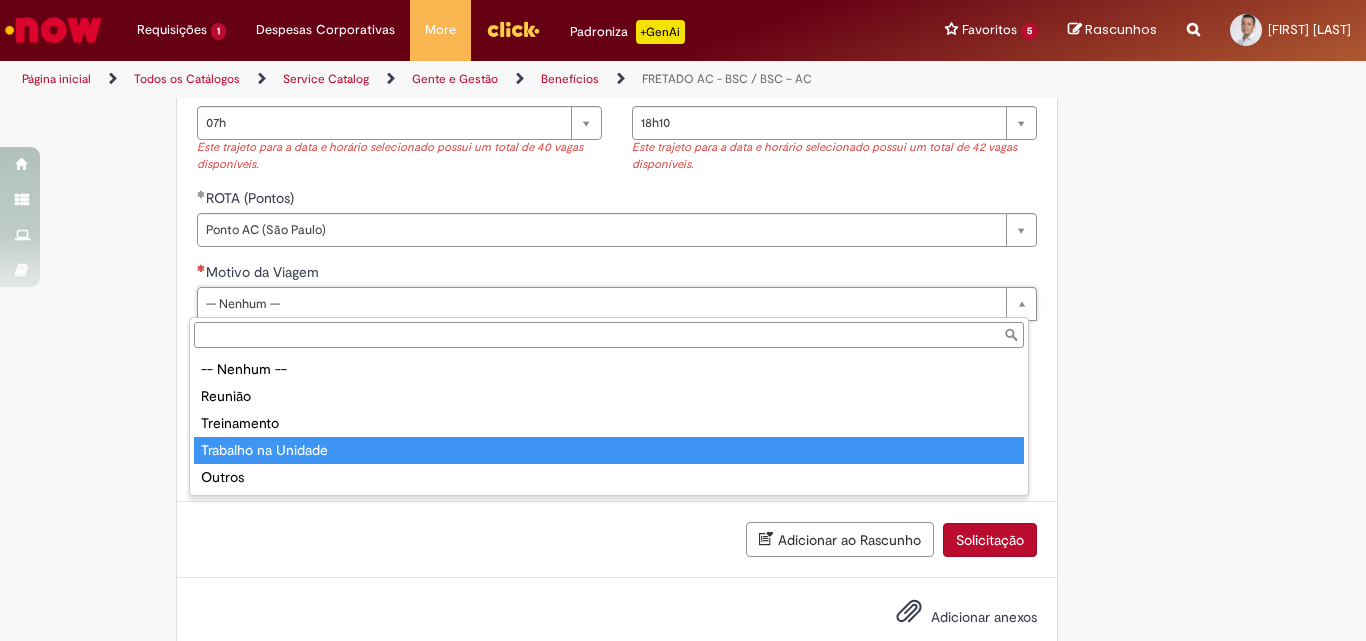 type on "**********" 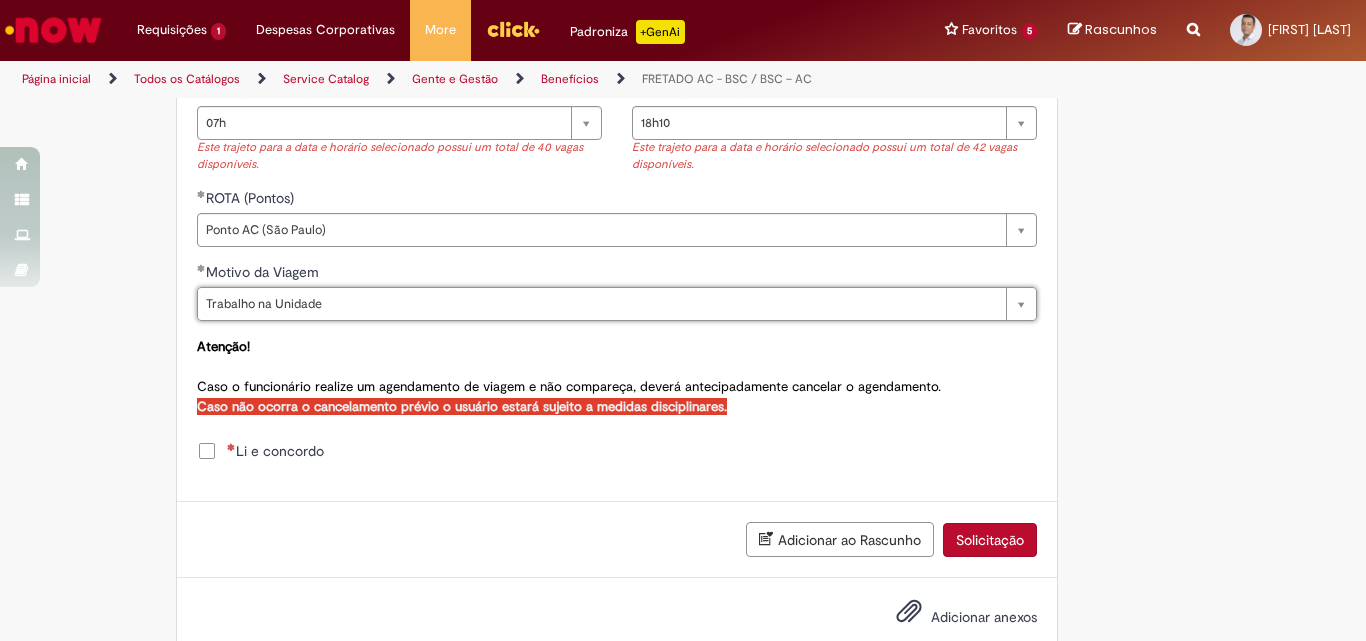 click on "Li e concordo" at bounding box center (275, 451) 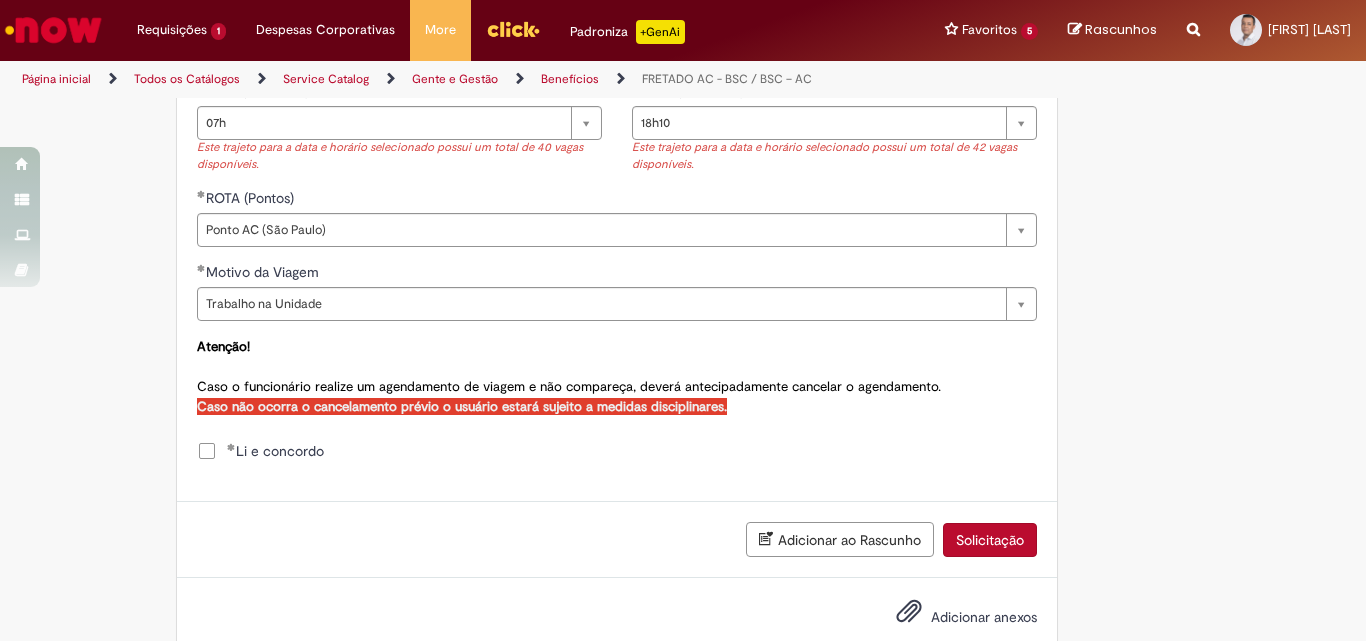 click on "Solicitação" at bounding box center [990, 540] 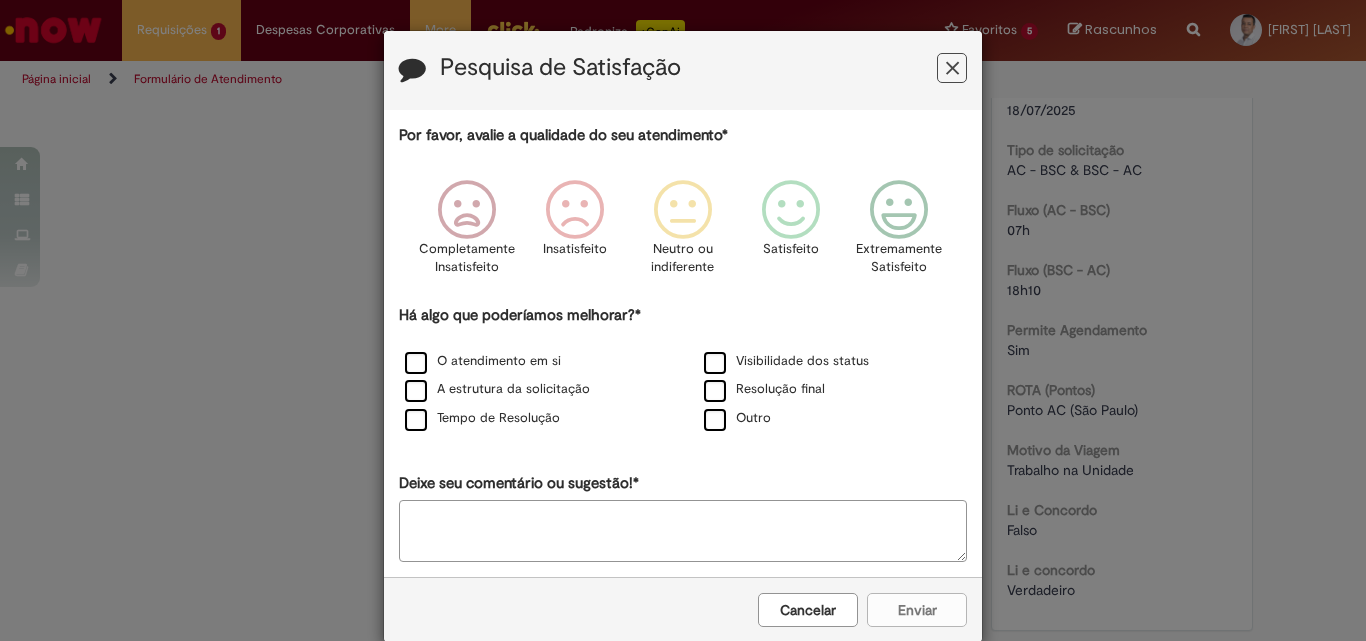 scroll, scrollTop: 0, scrollLeft: 0, axis: both 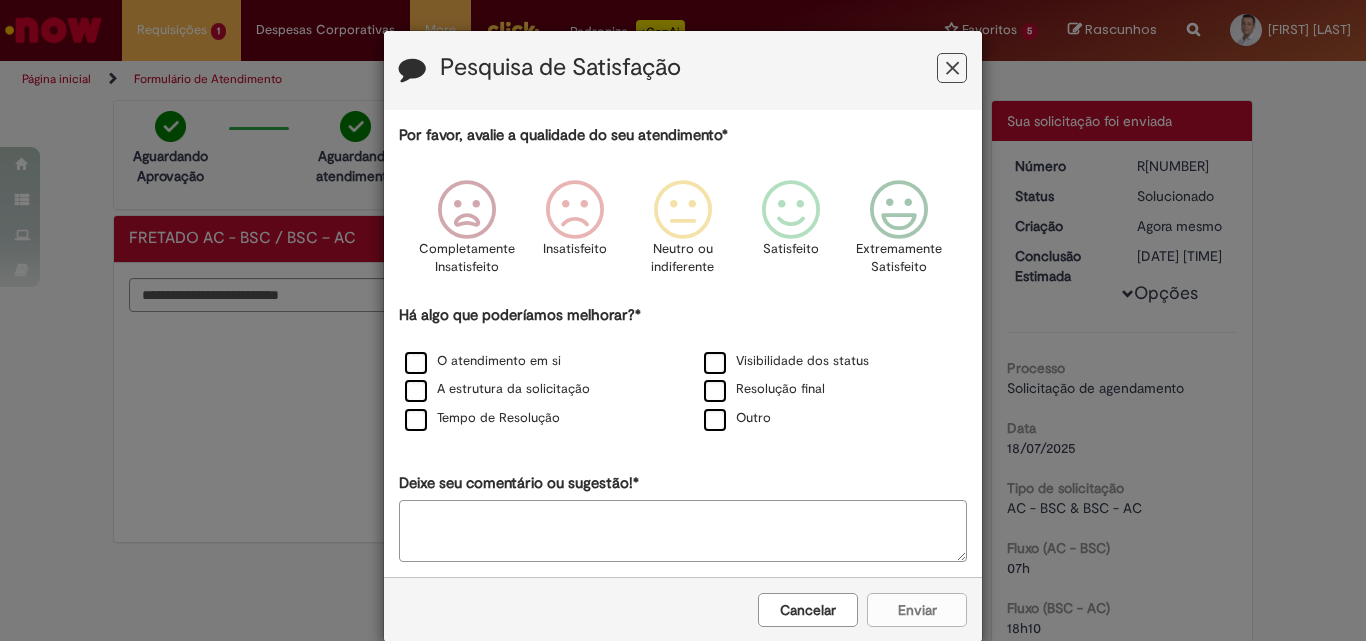 click at bounding box center [952, 68] 